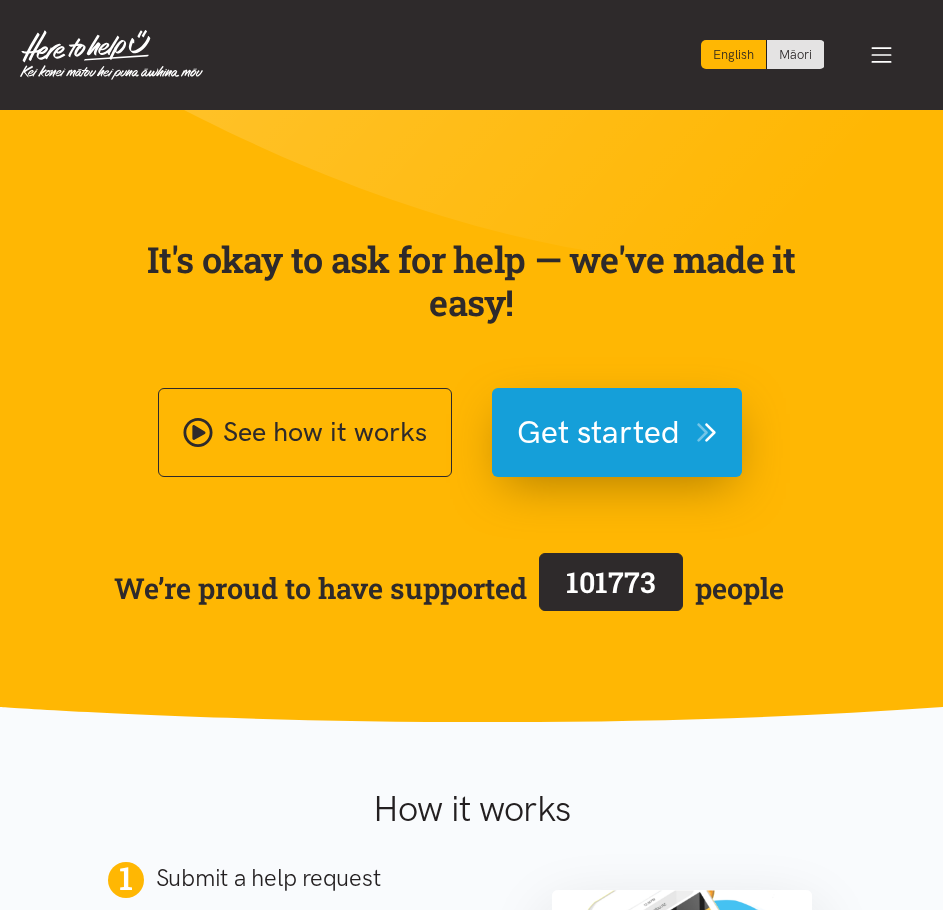 scroll, scrollTop: 0, scrollLeft: 0, axis: both 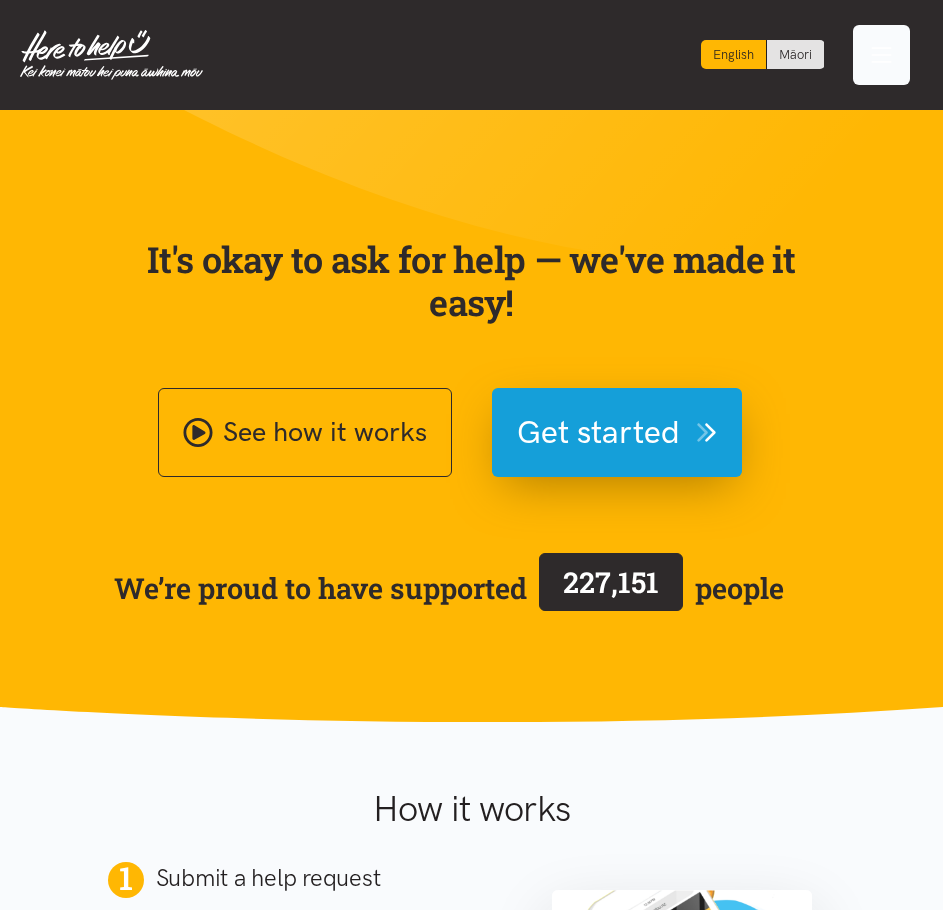click at bounding box center (882, 55) 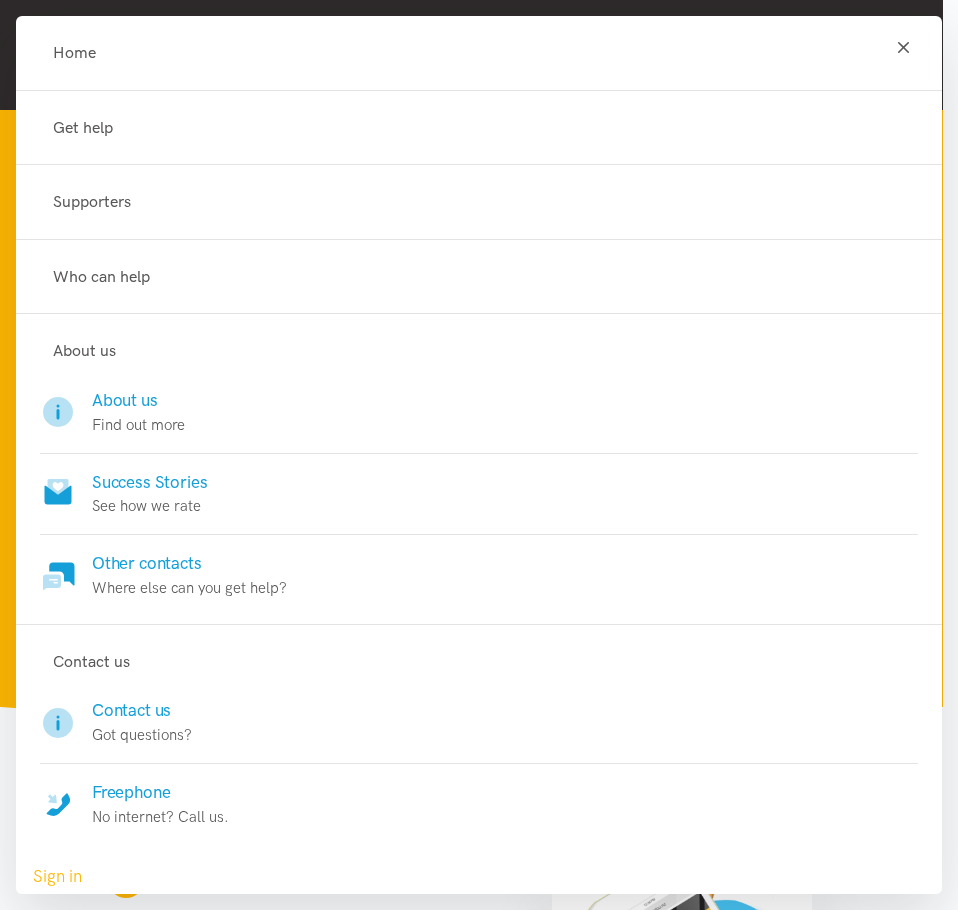 scroll, scrollTop: 6, scrollLeft: 0, axis: vertical 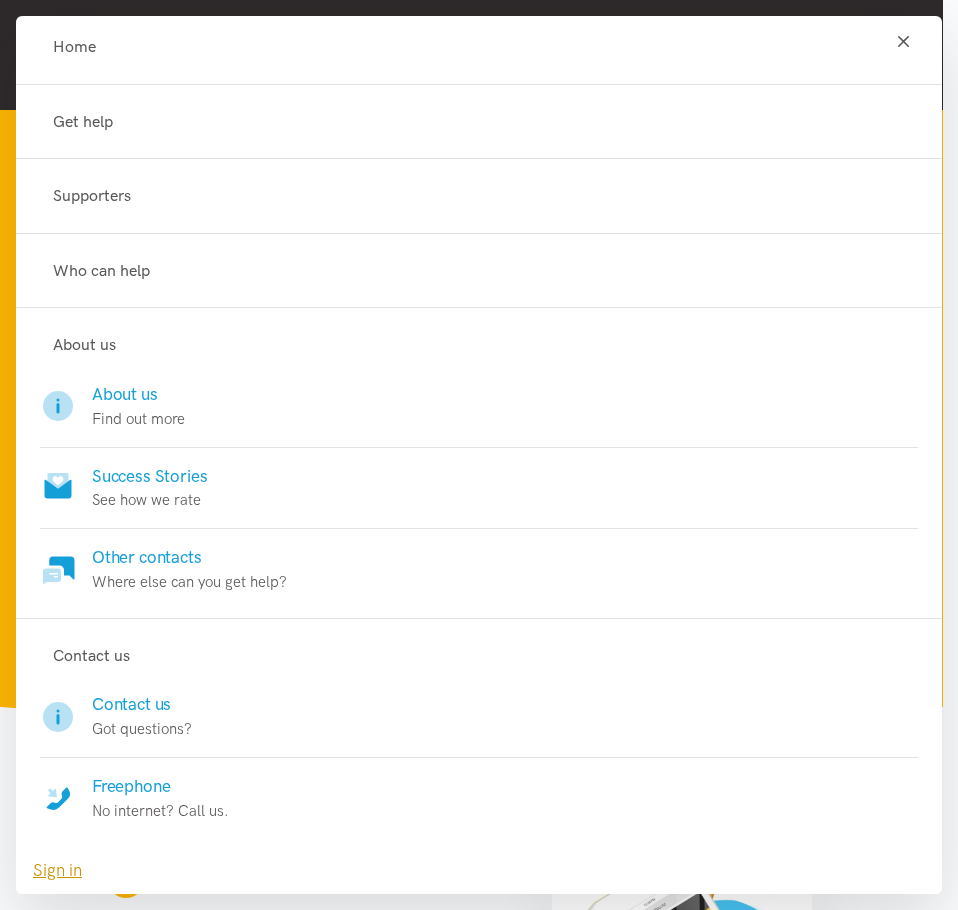 click on "Sign in" at bounding box center (57, 870) 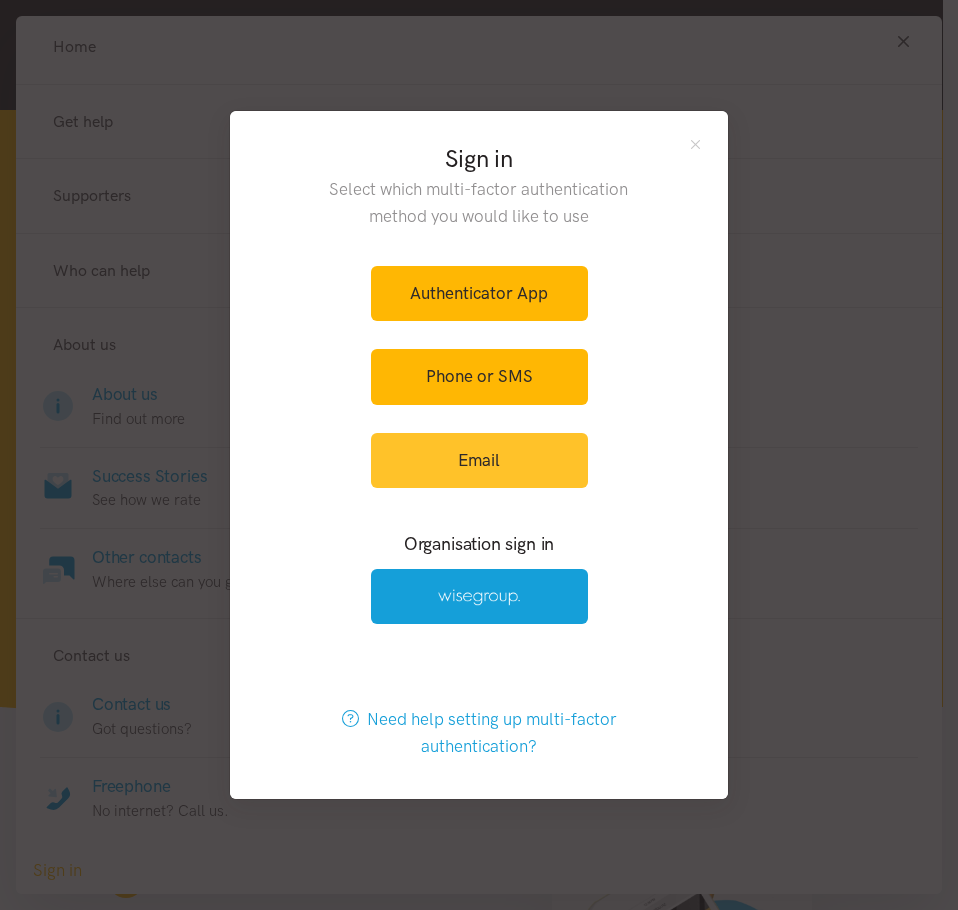 click on "Email" at bounding box center (479, 460) 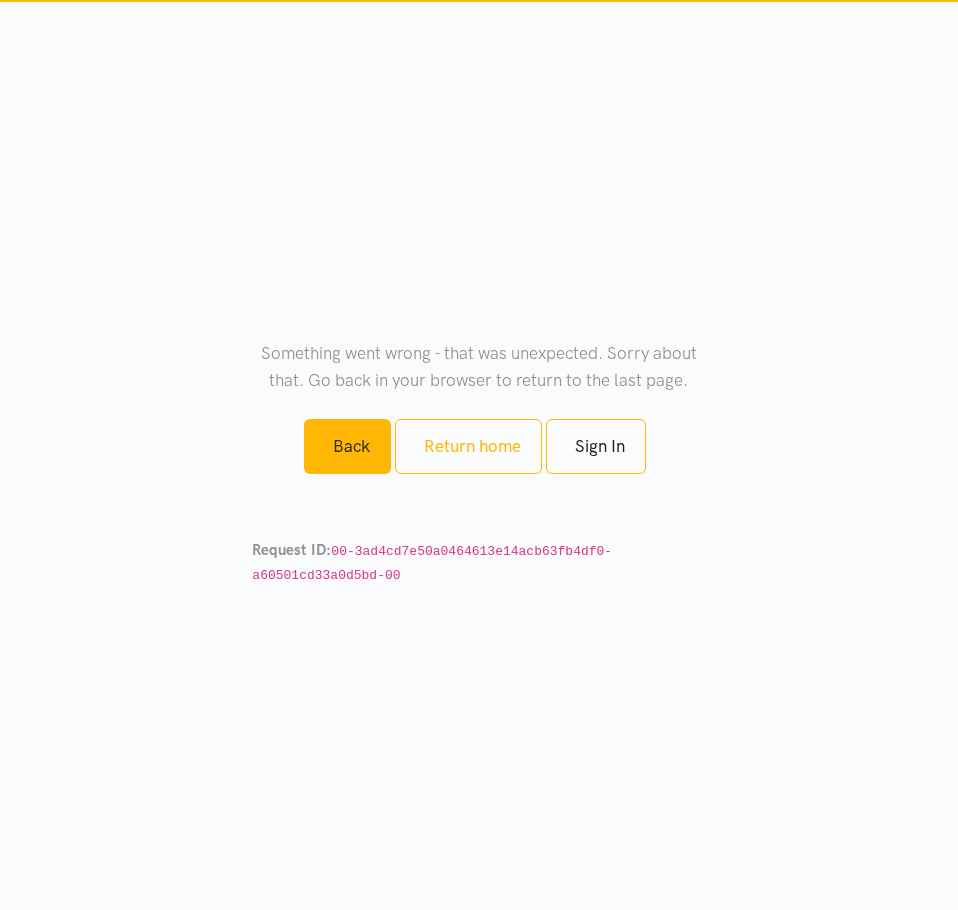 scroll, scrollTop: 0, scrollLeft: 0, axis: both 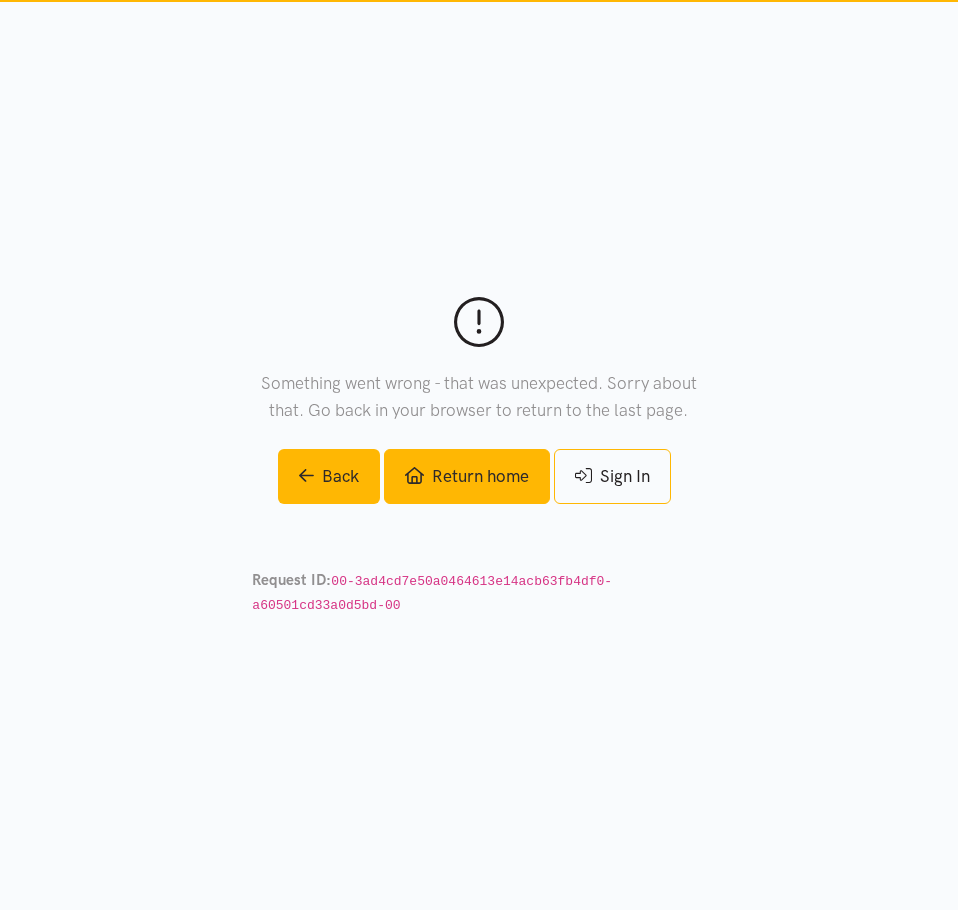 click on "Return home" at bounding box center [467, 476] 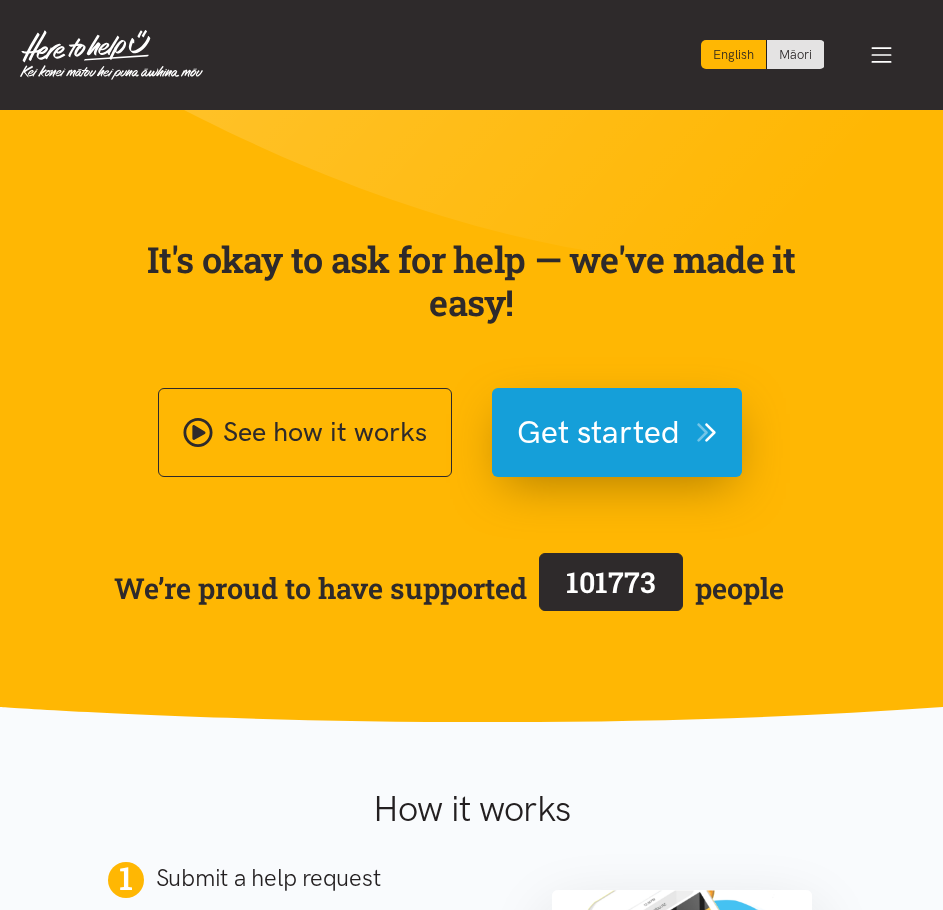 scroll, scrollTop: 0, scrollLeft: 0, axis: both 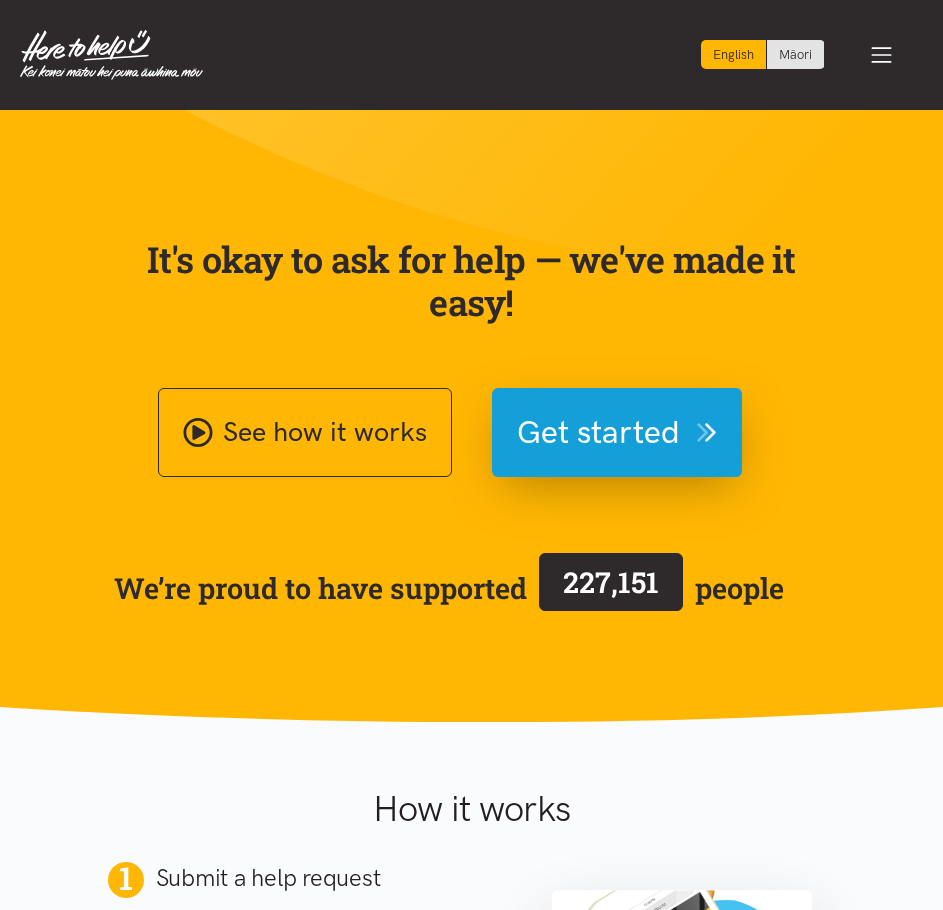 click at bounding box center (882, 55) 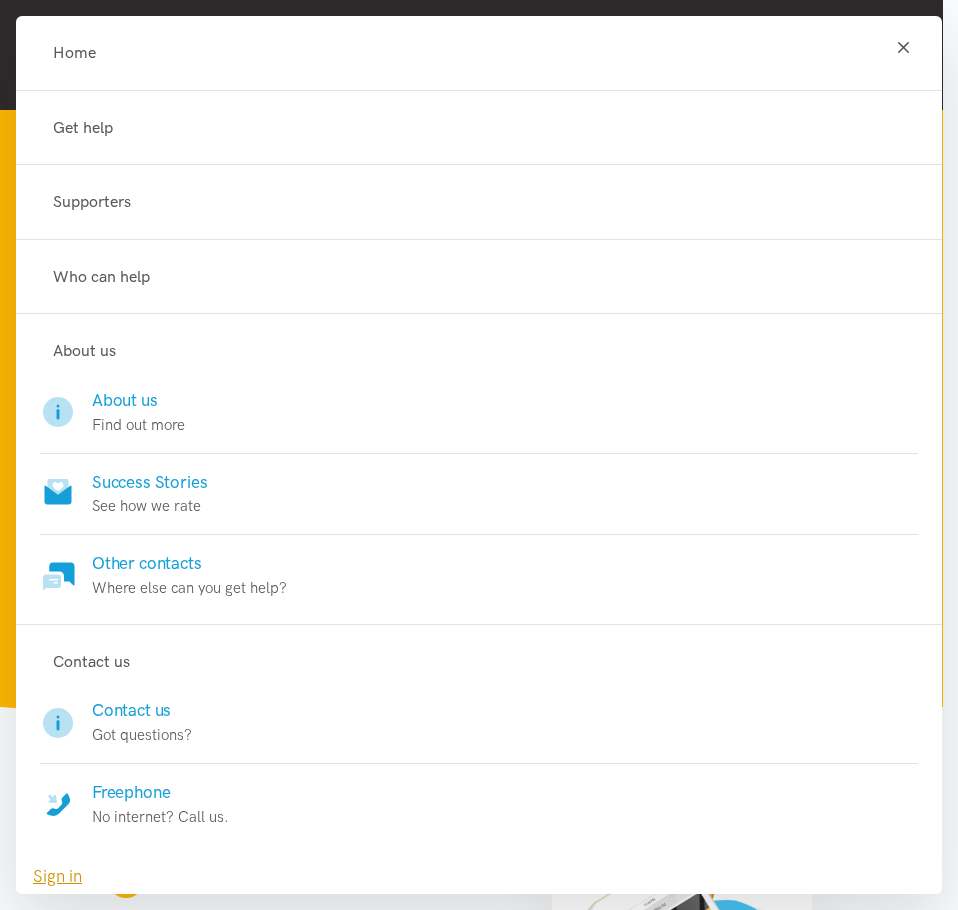 click on "Sign in" at bounding box center (57, 876) 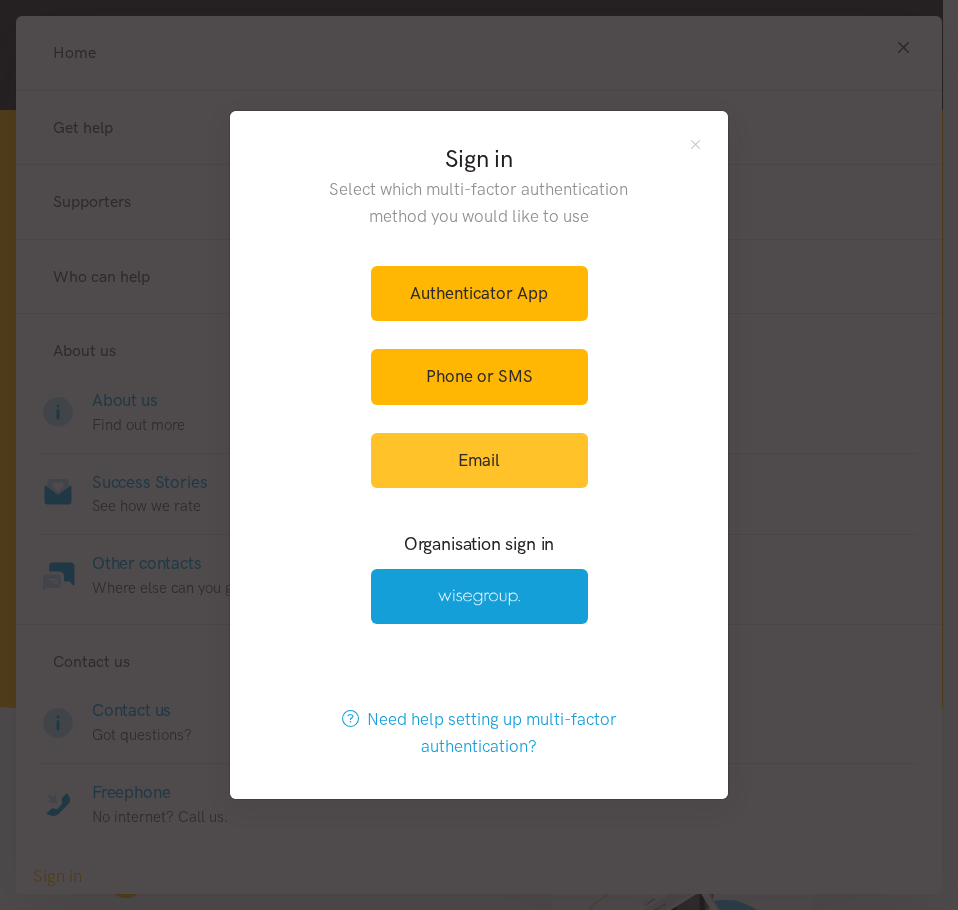 click on "Email" at bounding box center (479, 460) 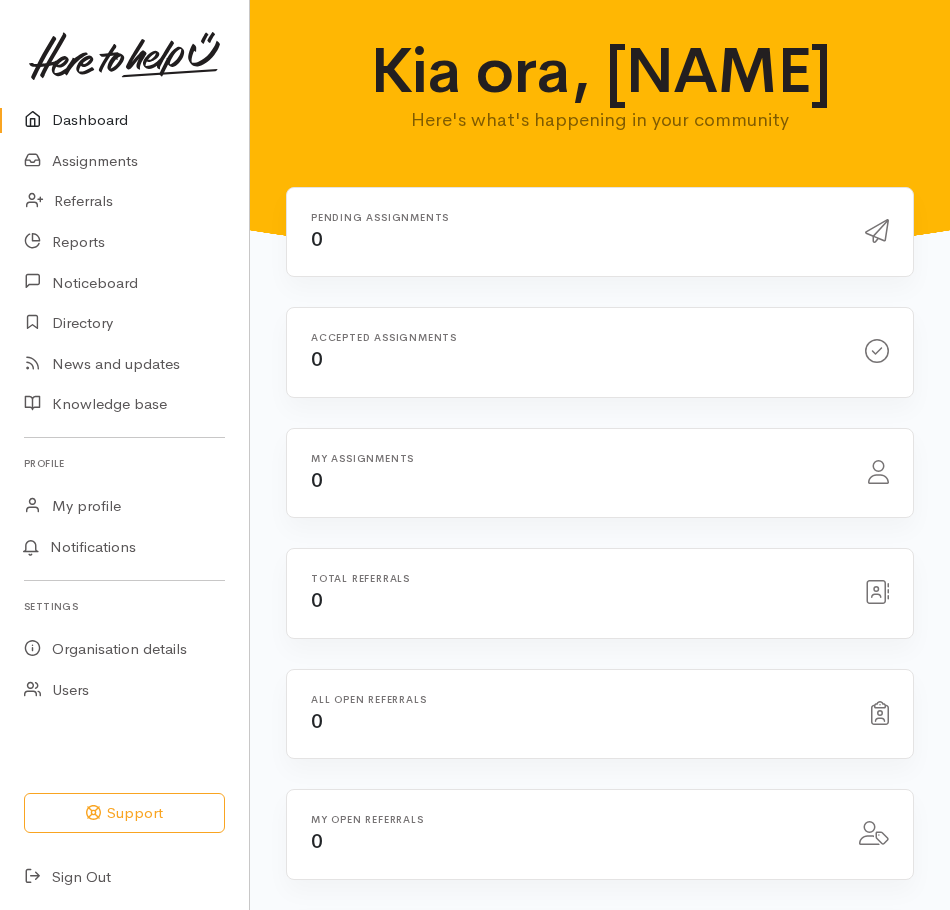 scroll, scrollTop: 0, scrollLeft: 0, axis: both 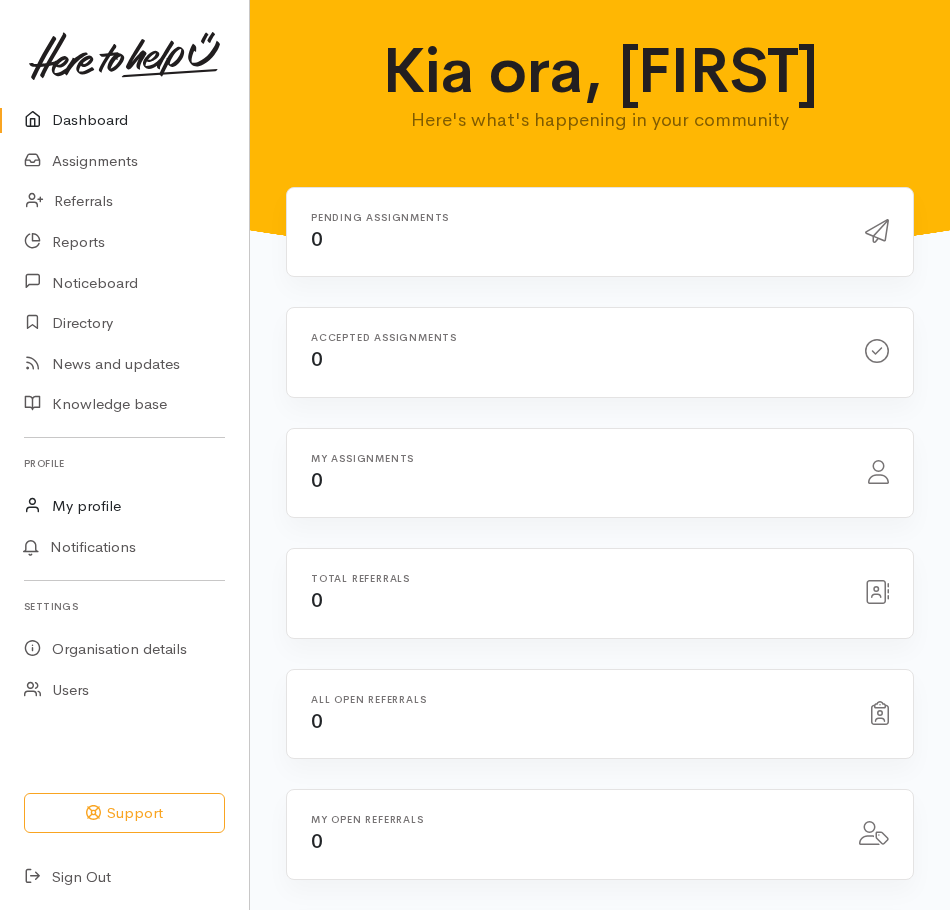 click on "My profile" at bounding box center (124, 506) 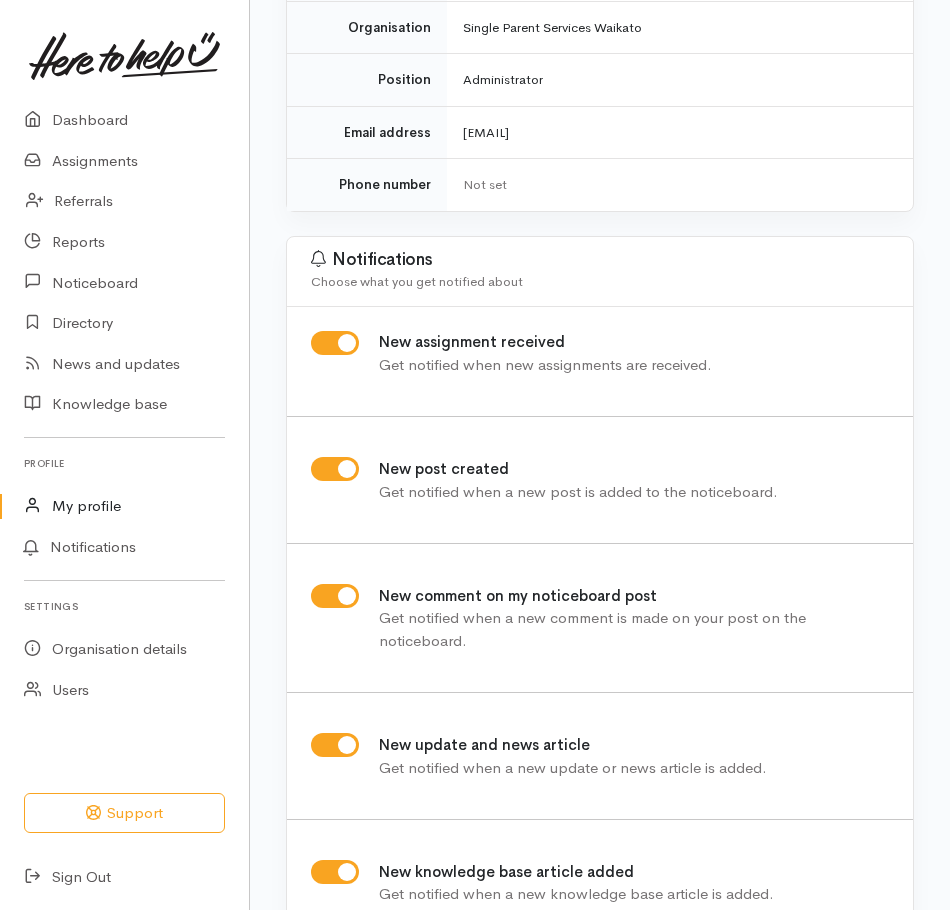 scroll, scrollTop: 397, scrollLeft: 0, axis: vertical 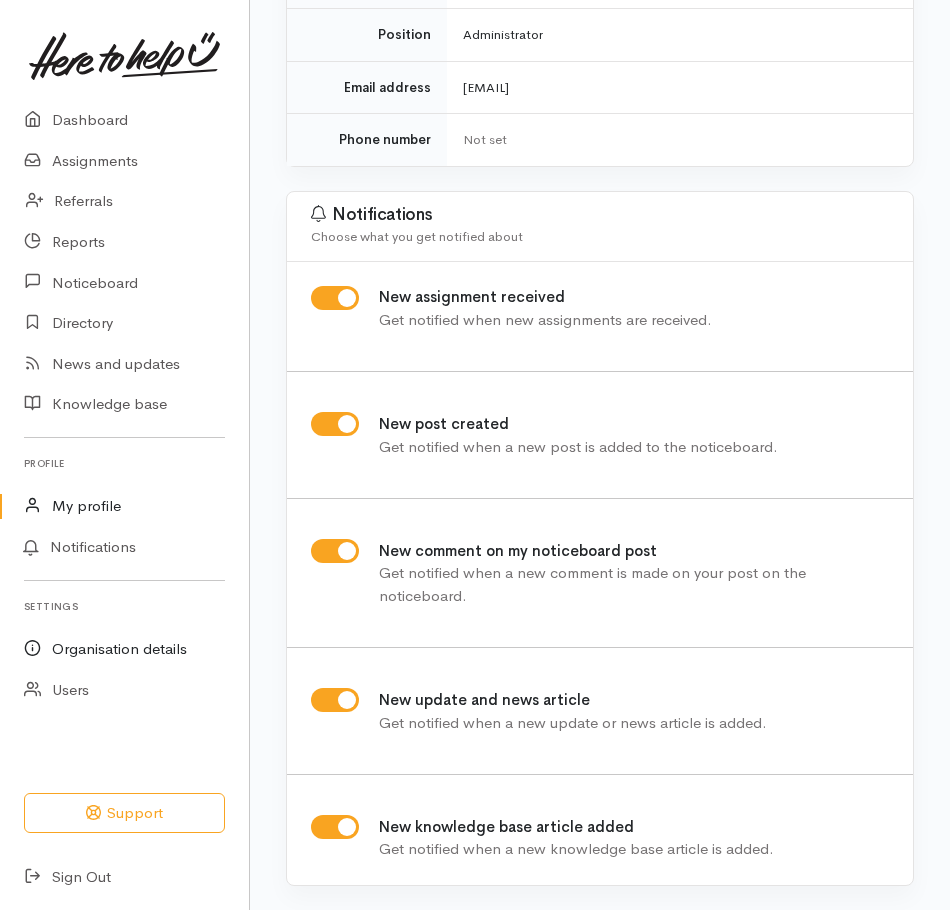 click on "Organisation details" at bounding box center [124, 649] 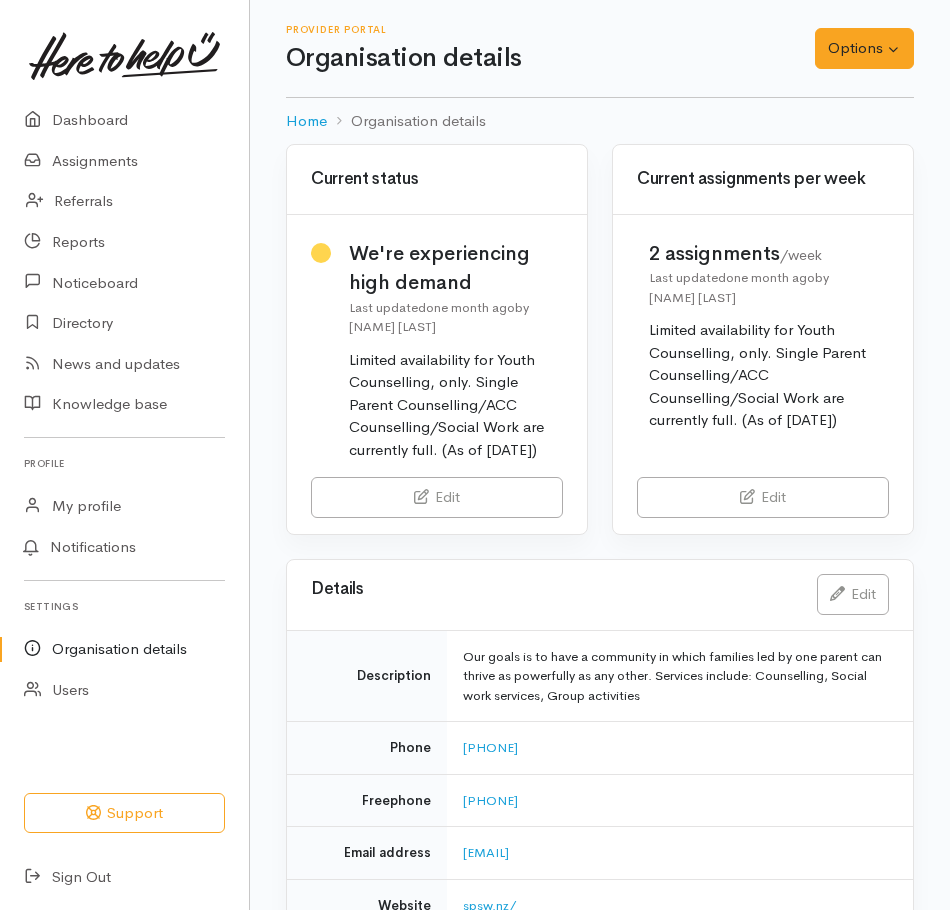 scroll, scrollTop: 0, scrollLeft: 0, axis: both 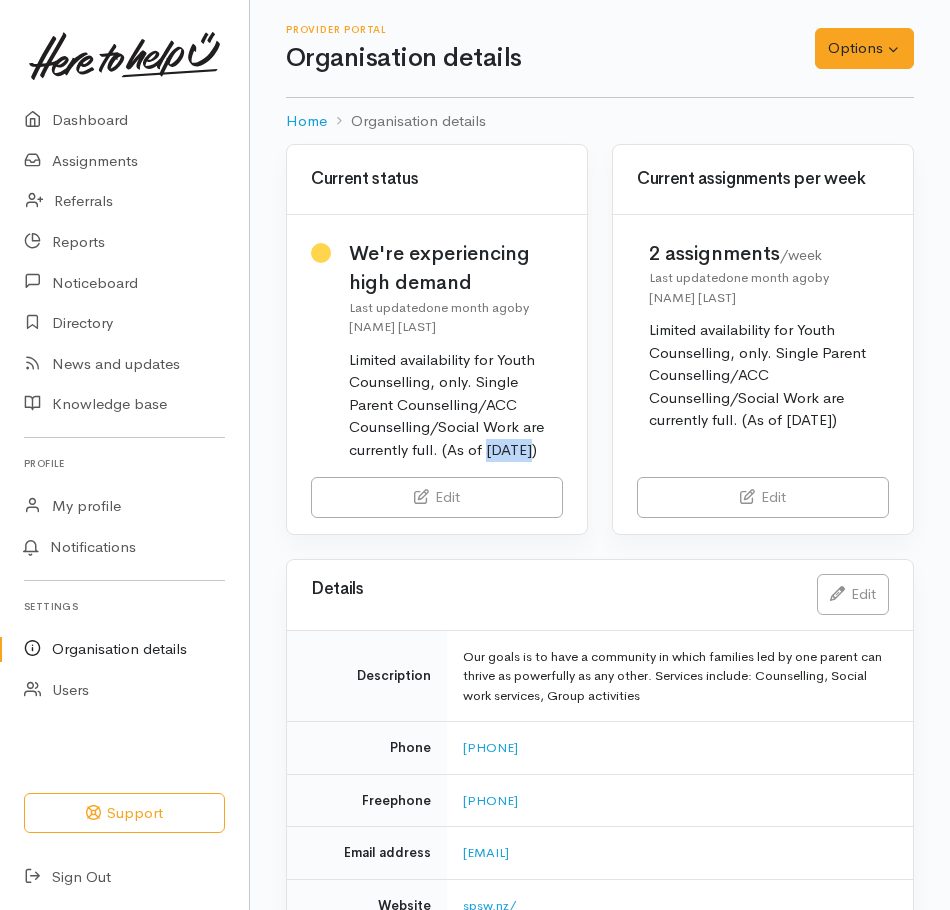 drag, startPoint x: 529, startPoint y: 449, endPoint x: 487, endPoint y: 452, distance: 42.107006 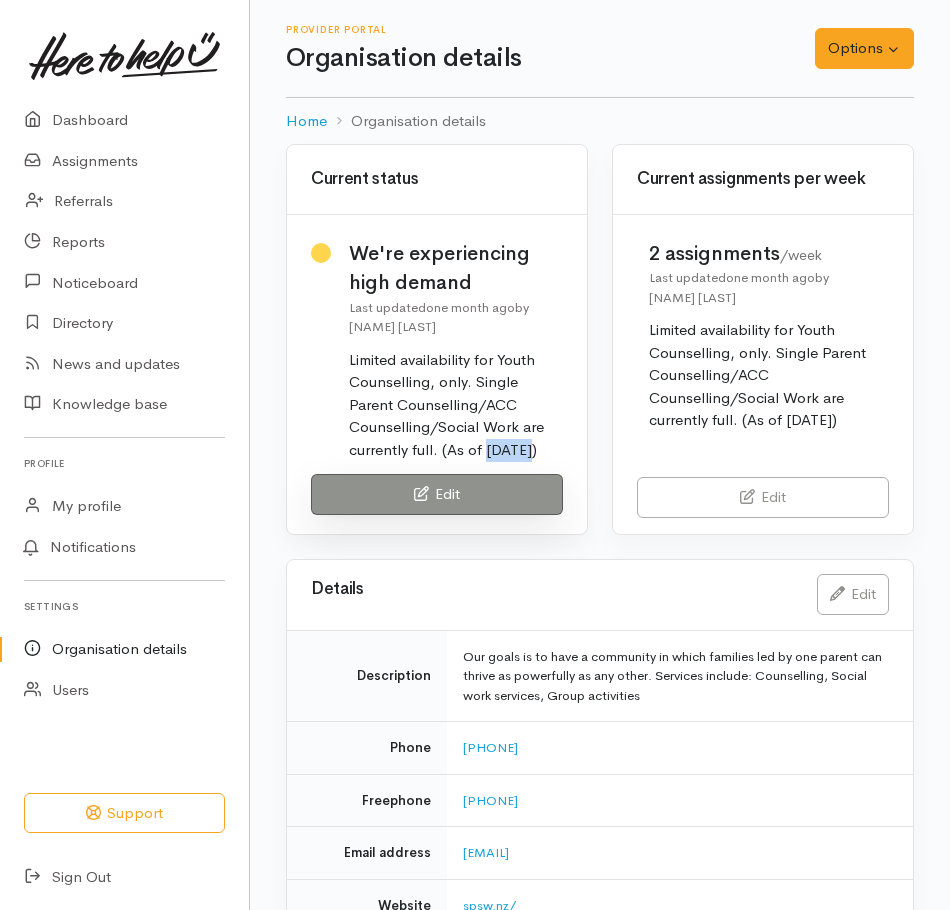 click on "Edit" at bounding box center (437, 494) 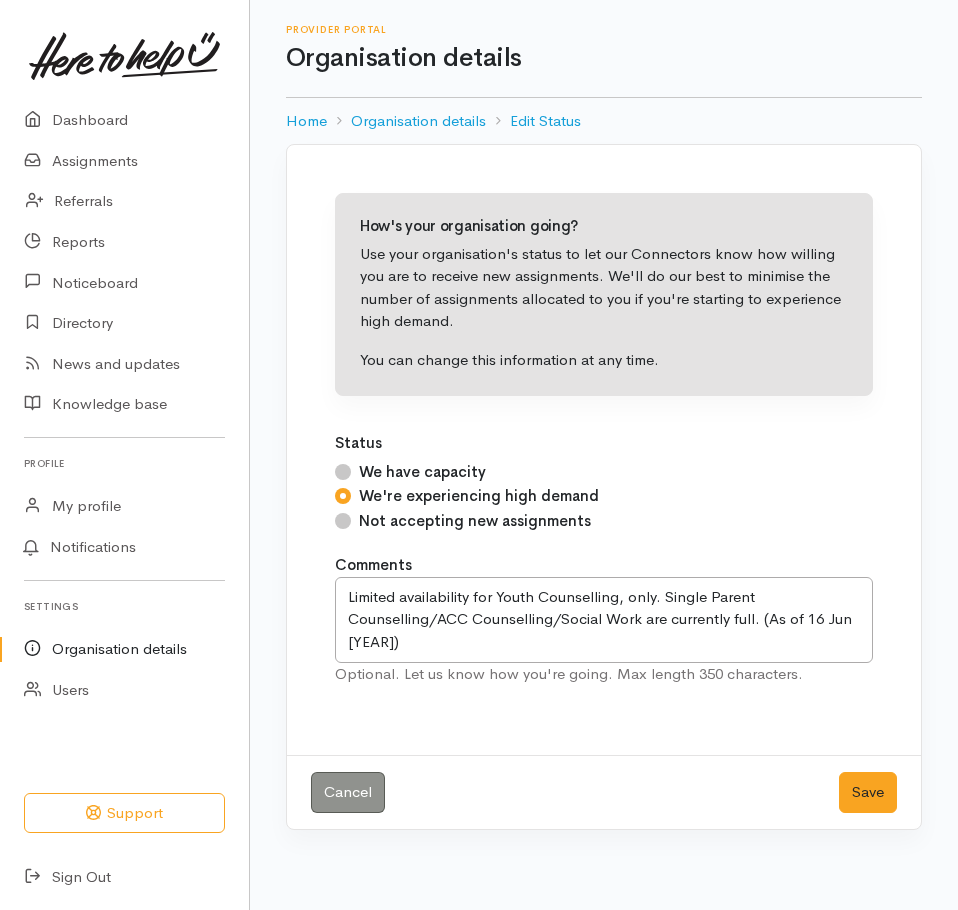 scroll, scrollTop: 0, scrollLeft: 0, axis: both 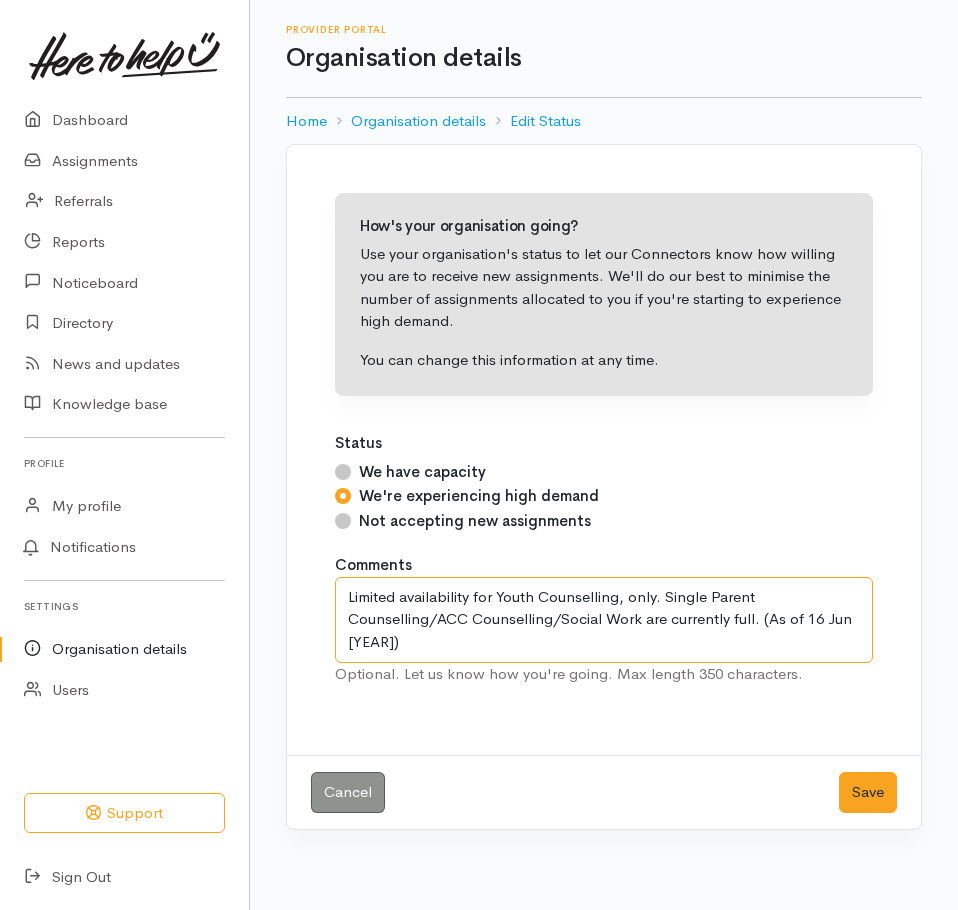 drag, startPoint x: 851, startPoint y: 617, endPoint x: 810, endPoint y: 620, distance: 41.109608 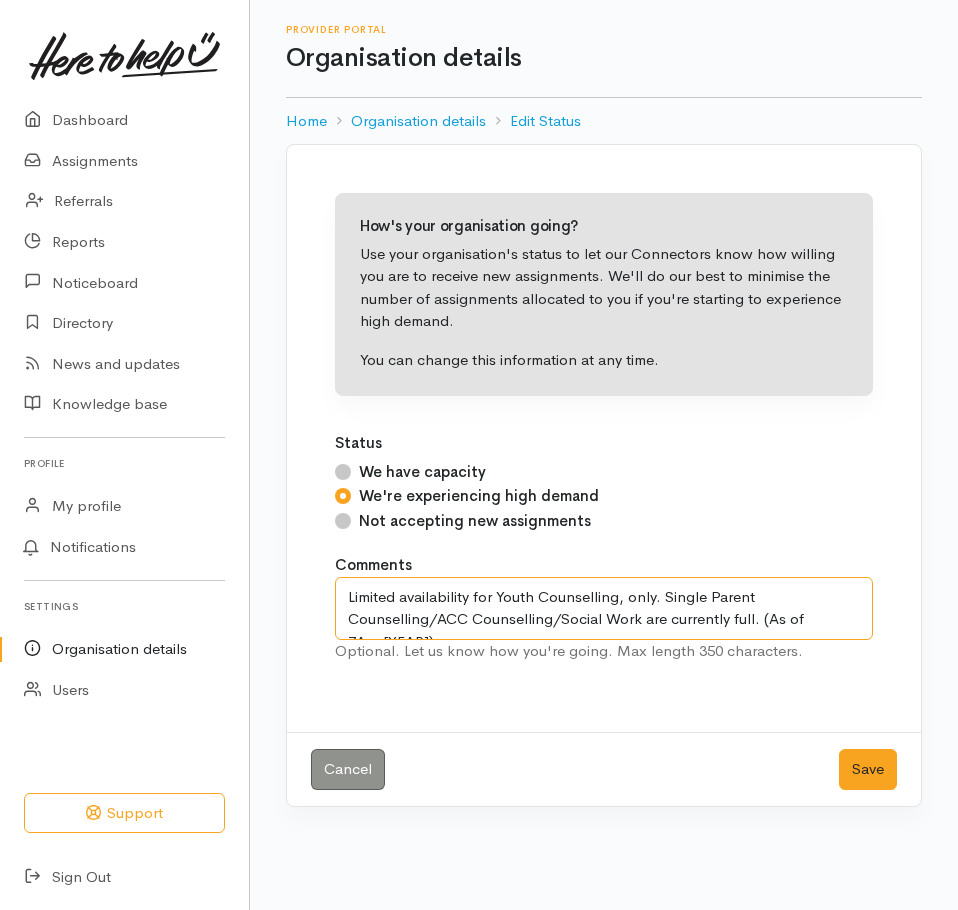 drag, startPoint x: 500, startPoint y: 595, endPoint x: 343, endPoint y: 603, distance: 157.20369 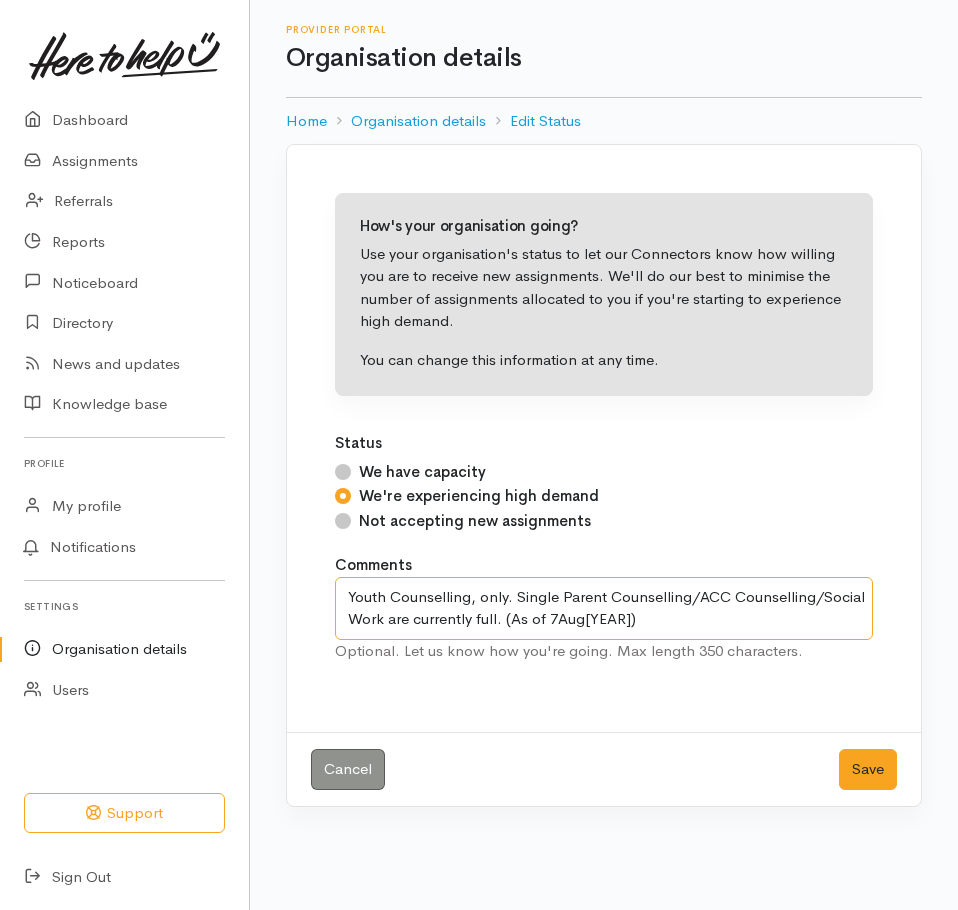 click on "Limited availability for Youth Counselling, only. Single Parent Counselling/ACC Counselling/Social Work are currently full. (As of 16 Jun [YEAR])" at bounding box center [604, 608] 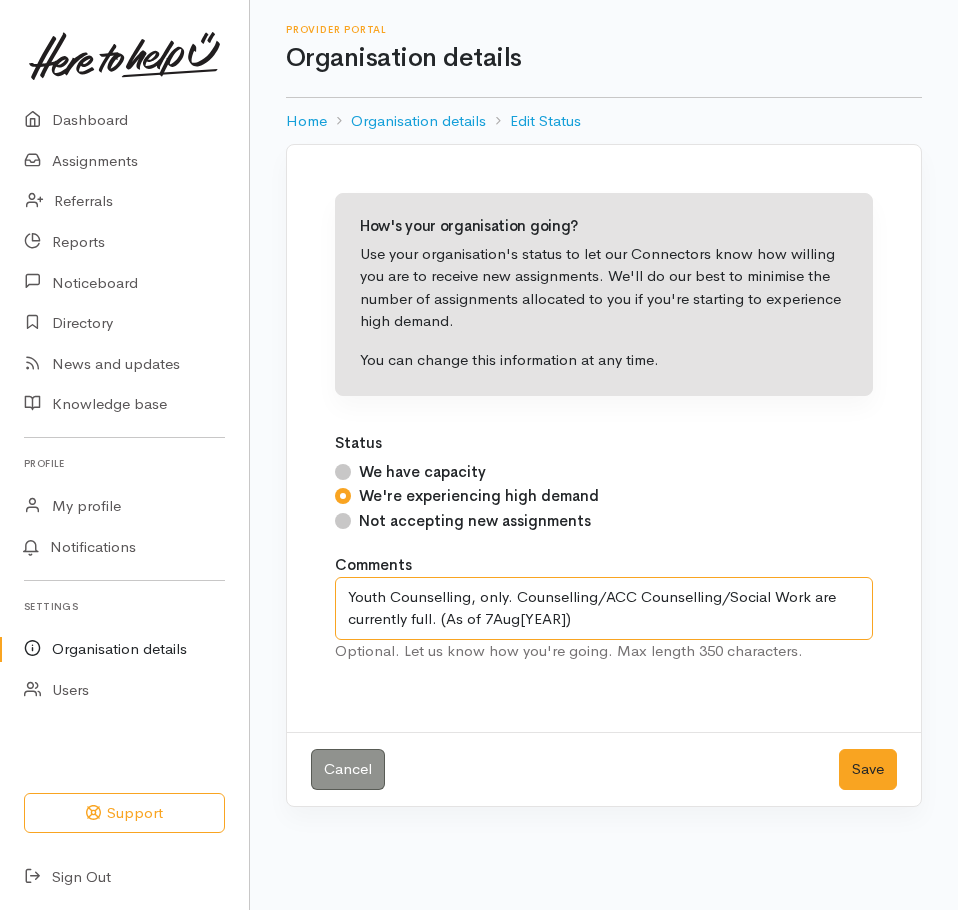 click on "Limited availability for Youth Counselling, only.  Single Parent Counselling/ACC Counselling/Social Work are currently full. (As of [DATE])" at bounding box center (604, 608) 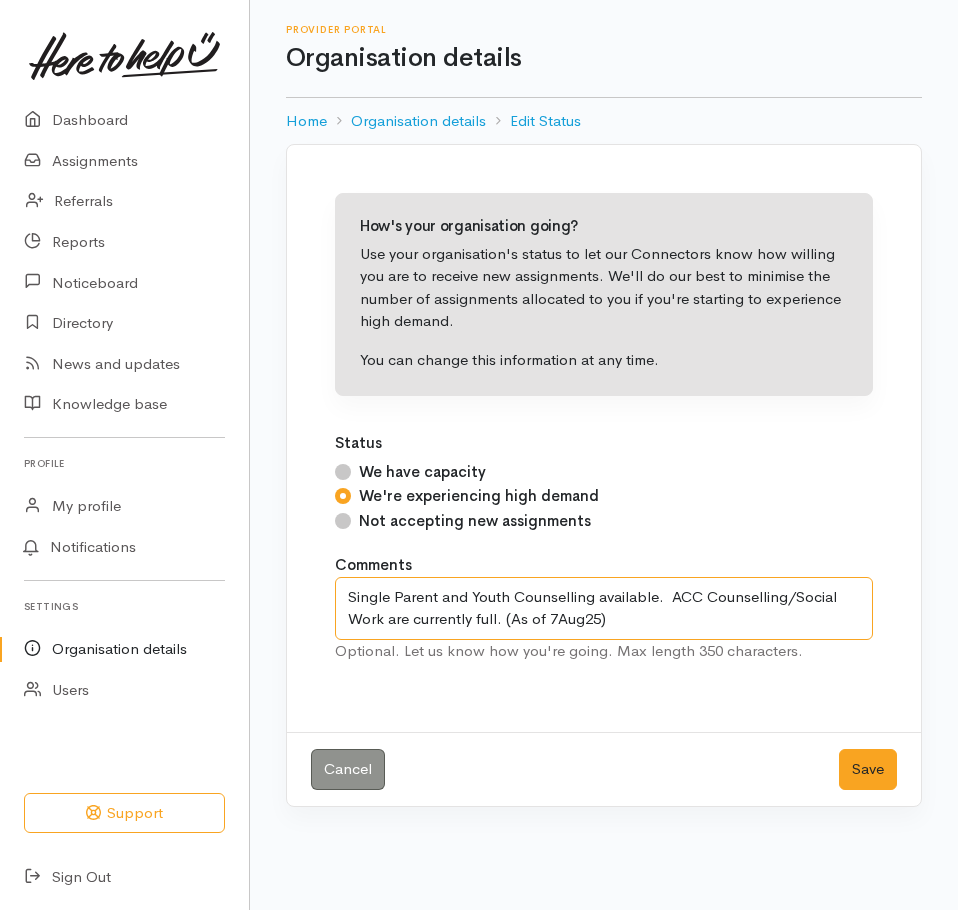 drag, startPoint x: 620, startPoint y: 621, endPoint x: 339, endPoint y: 602, distance: 281.6416 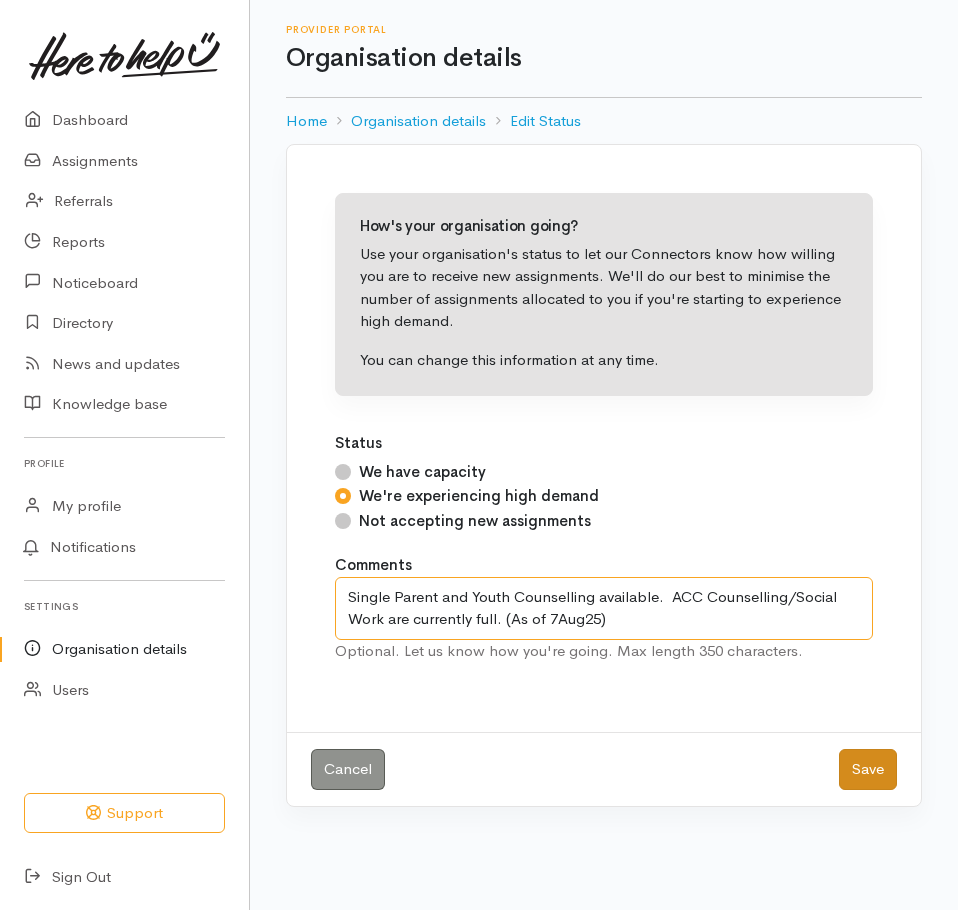 type on "Single Parent and Youth Counselling available.  ACC Counselling/Social Work are currently full. (As of 7Aug25)" 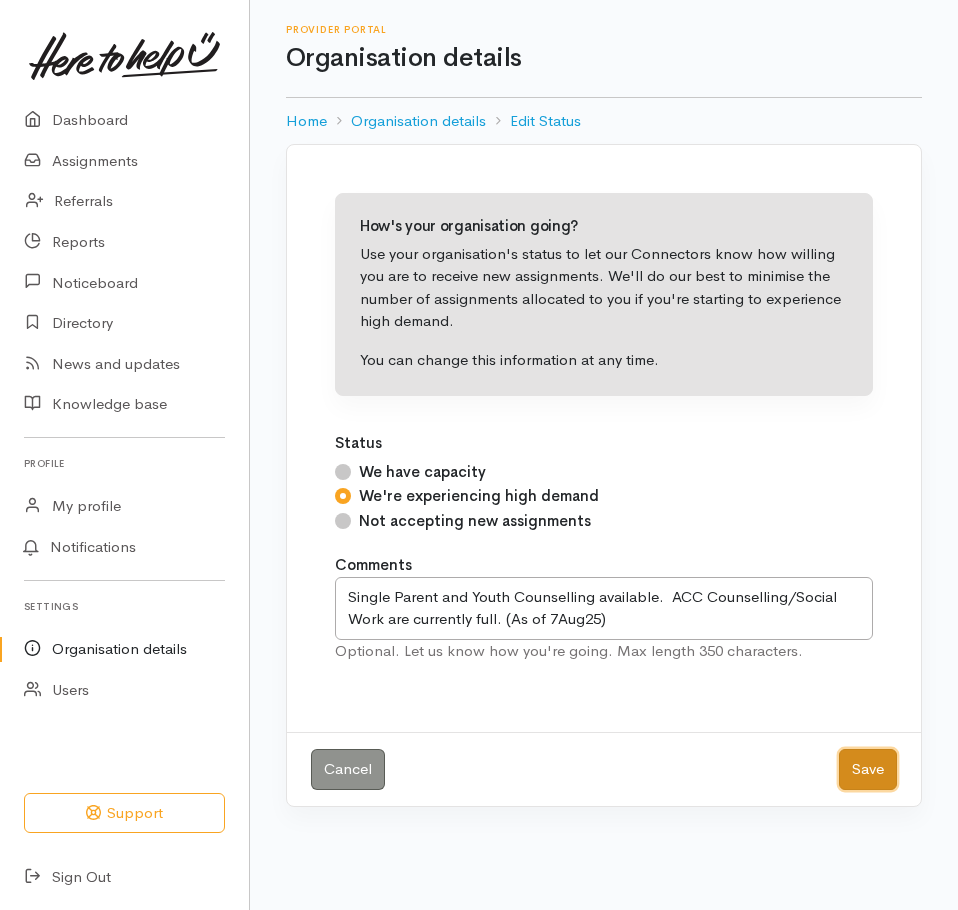 click on "Save" at bounding box center [868, 769] 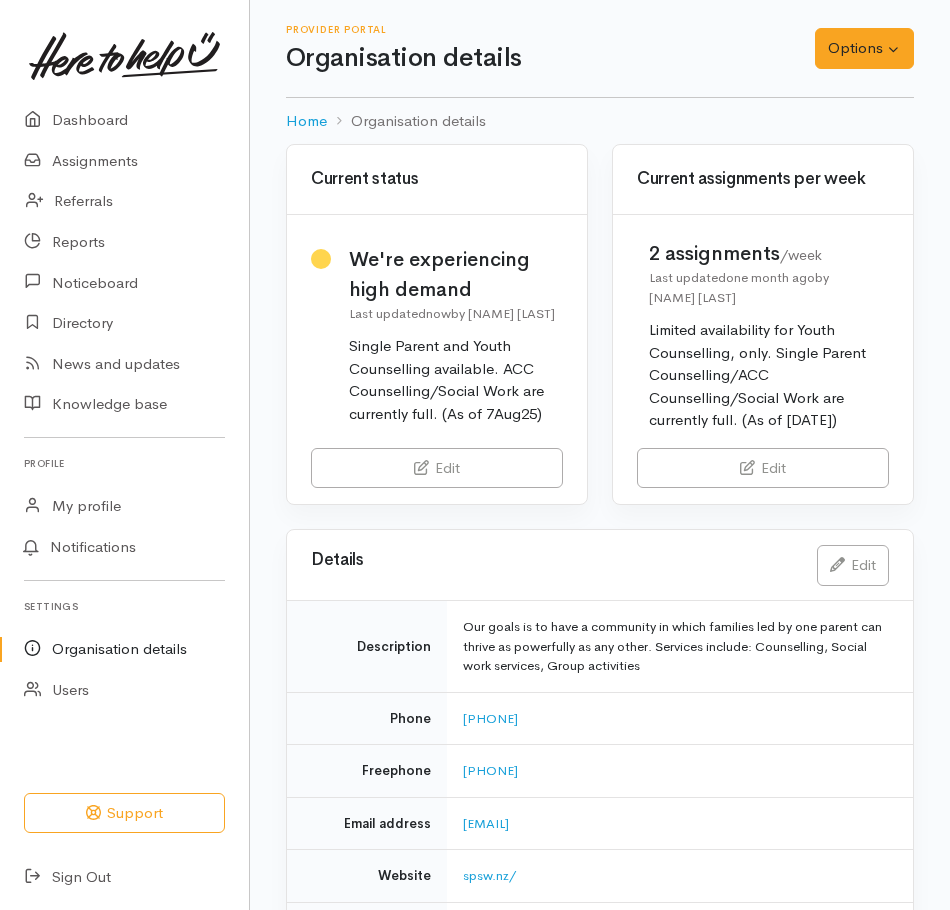 scroll, scrollTop: 0, scrollLeft: 0, axis: both 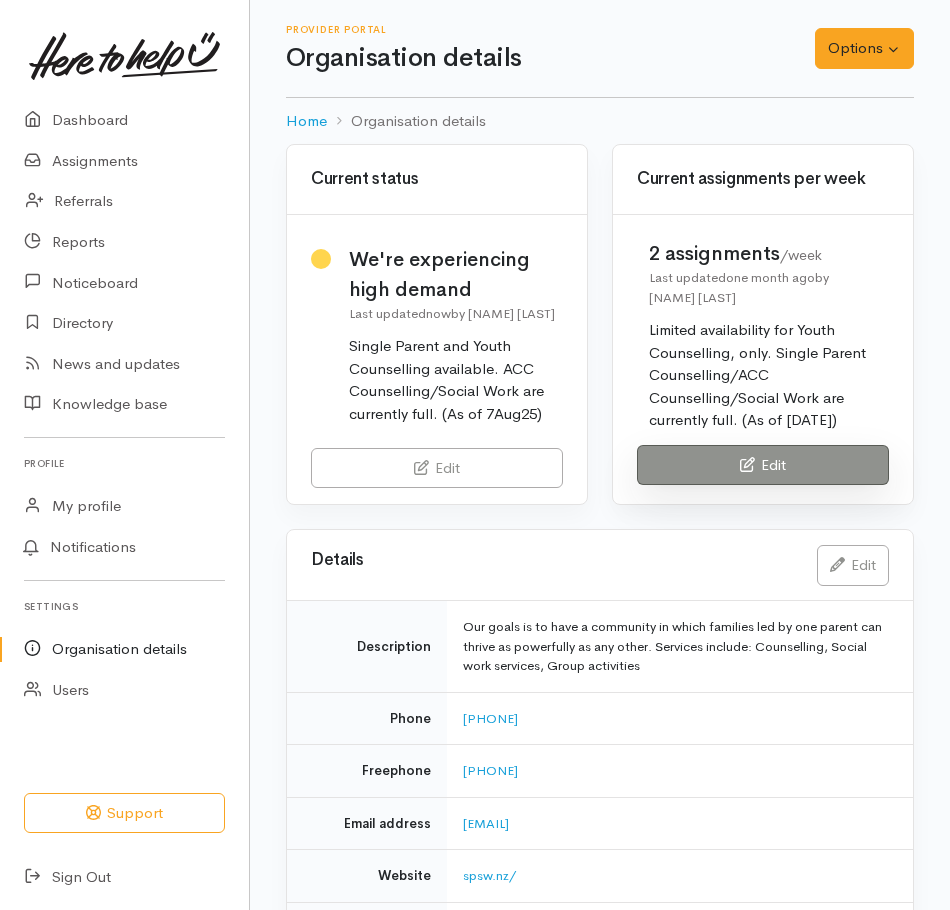click on "Edit" at bounding box center [763, 465] 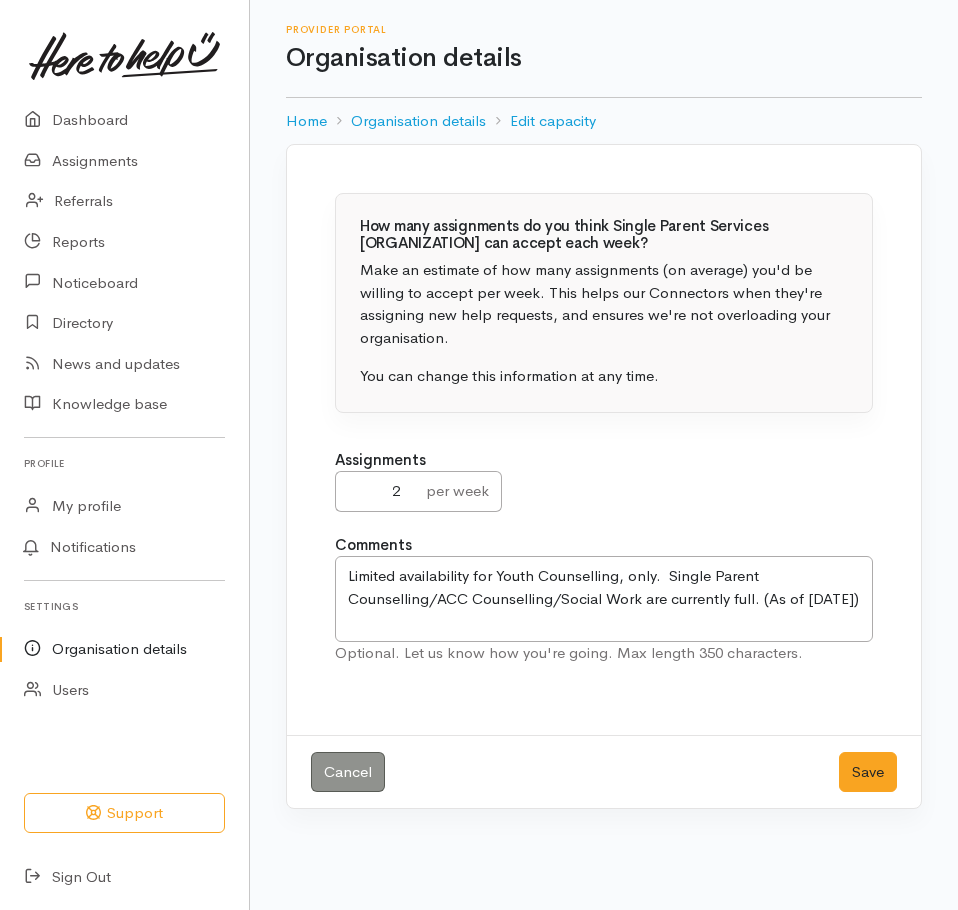 scroll, scrollTop: 0, scrollLeft: 0, axis: both 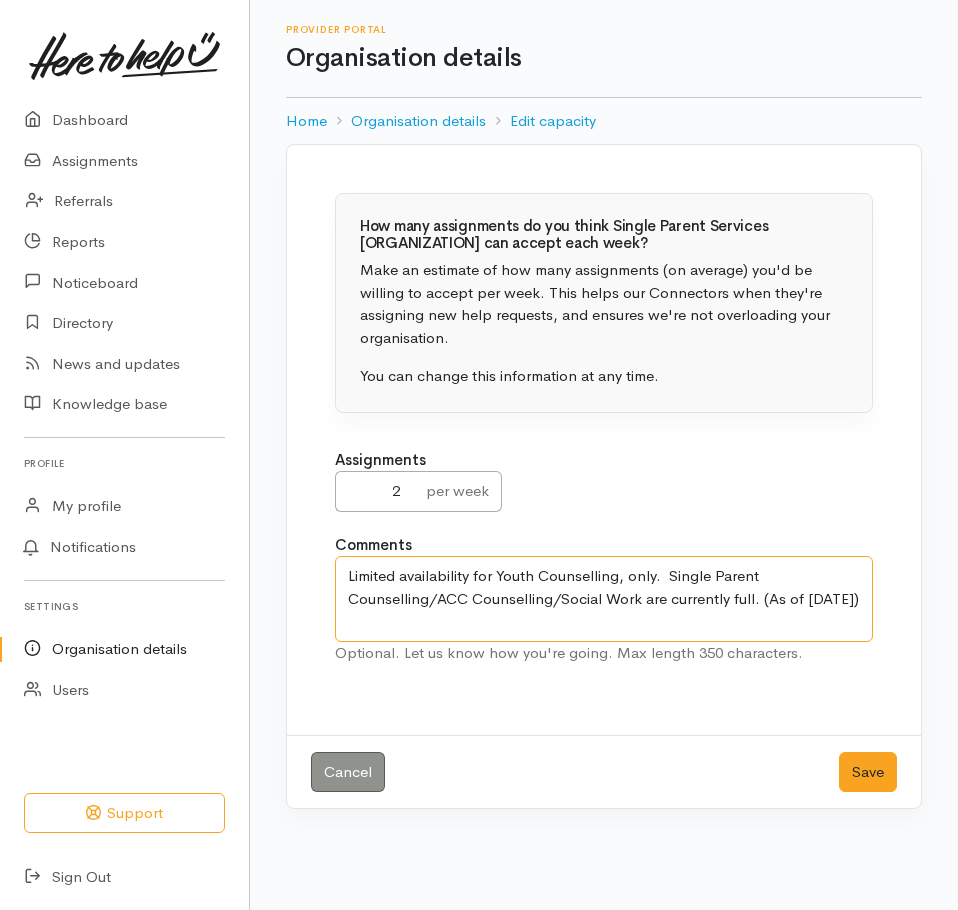 drag, startPoint x: 388, startPoint y: 621, endPoint x: 327, endPoint y: 572, distance: 78.24321 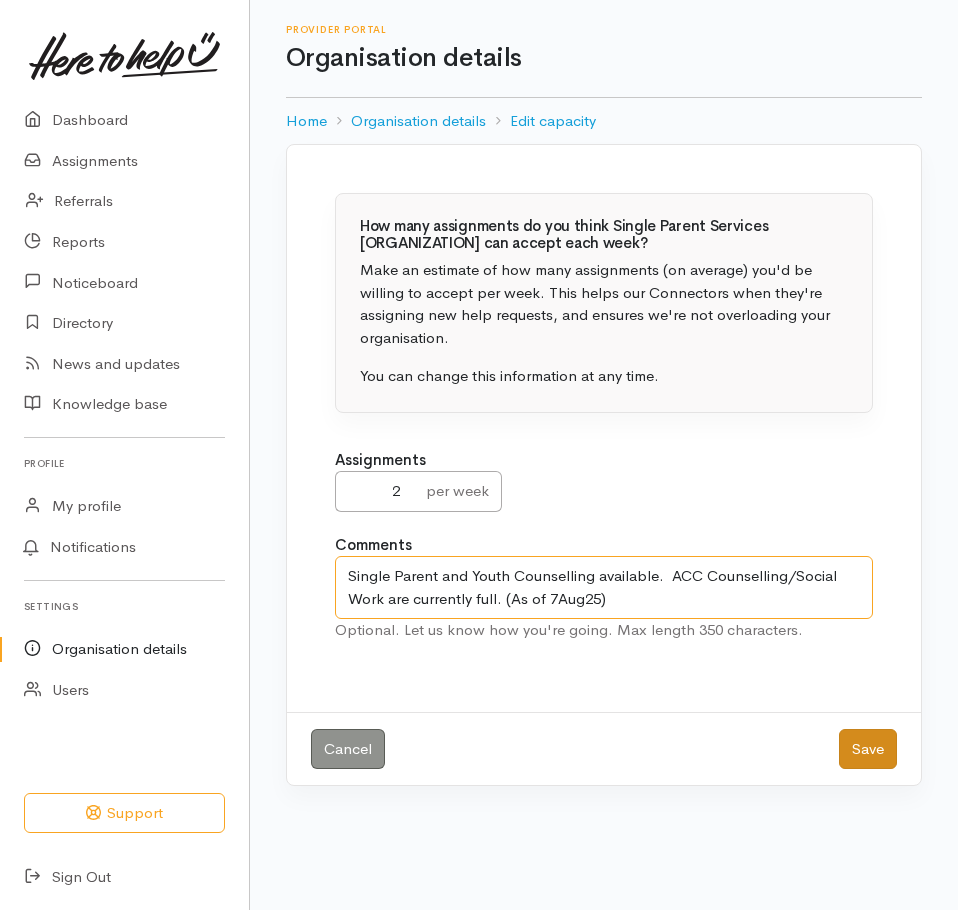 type on "Single Parent and Youth Counselling available.  ACC Counselling/Social Work are currently full. (As of 7Aug25)" 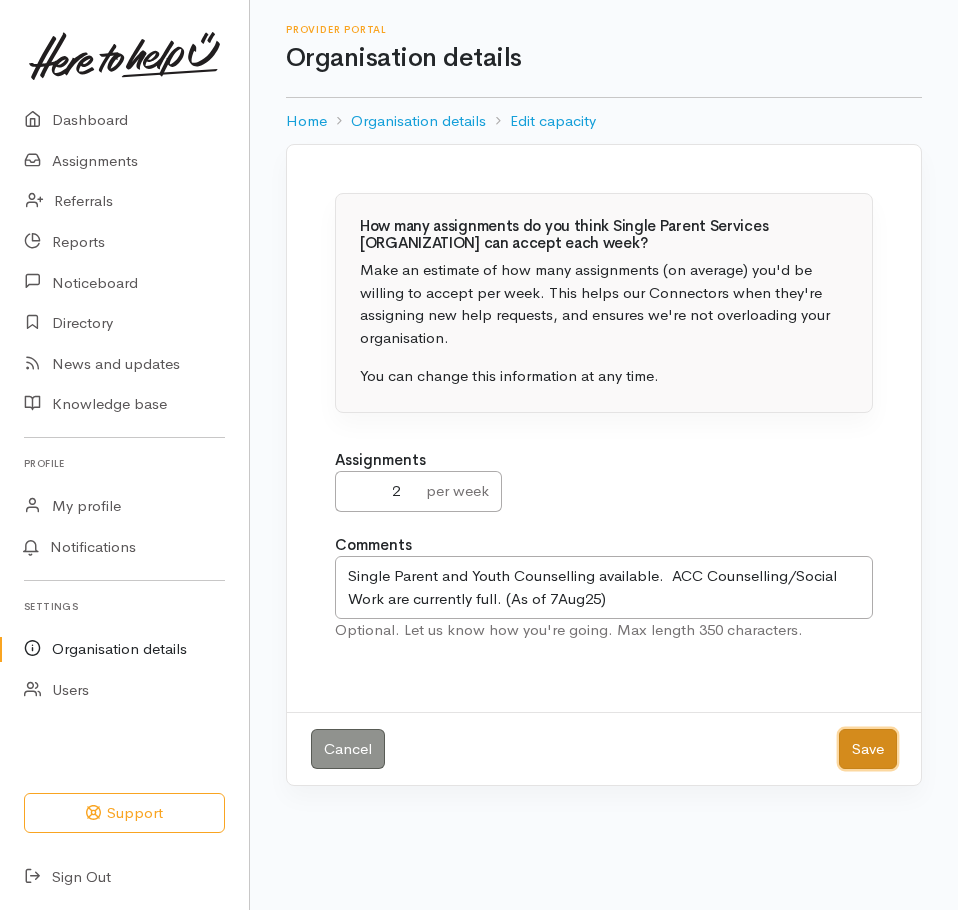 click on "Save" at bounding box center (868, 749) 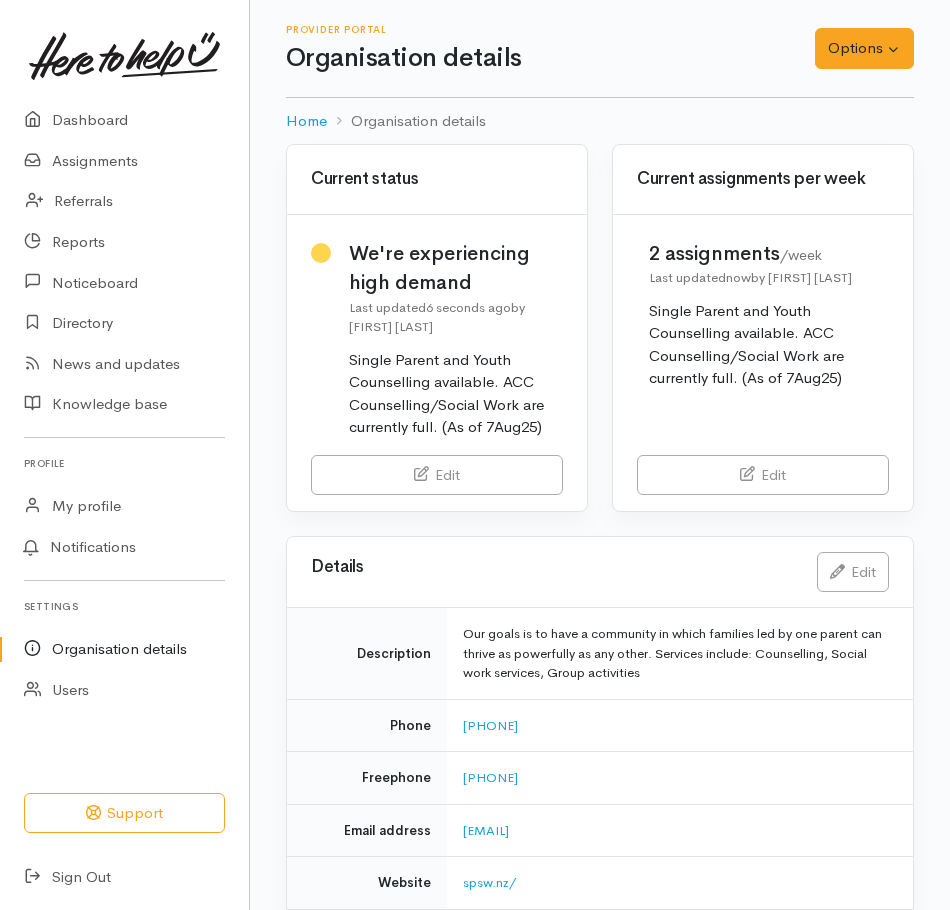 scroll, scrollTop: 0, scrollLeft: 0, axis: both 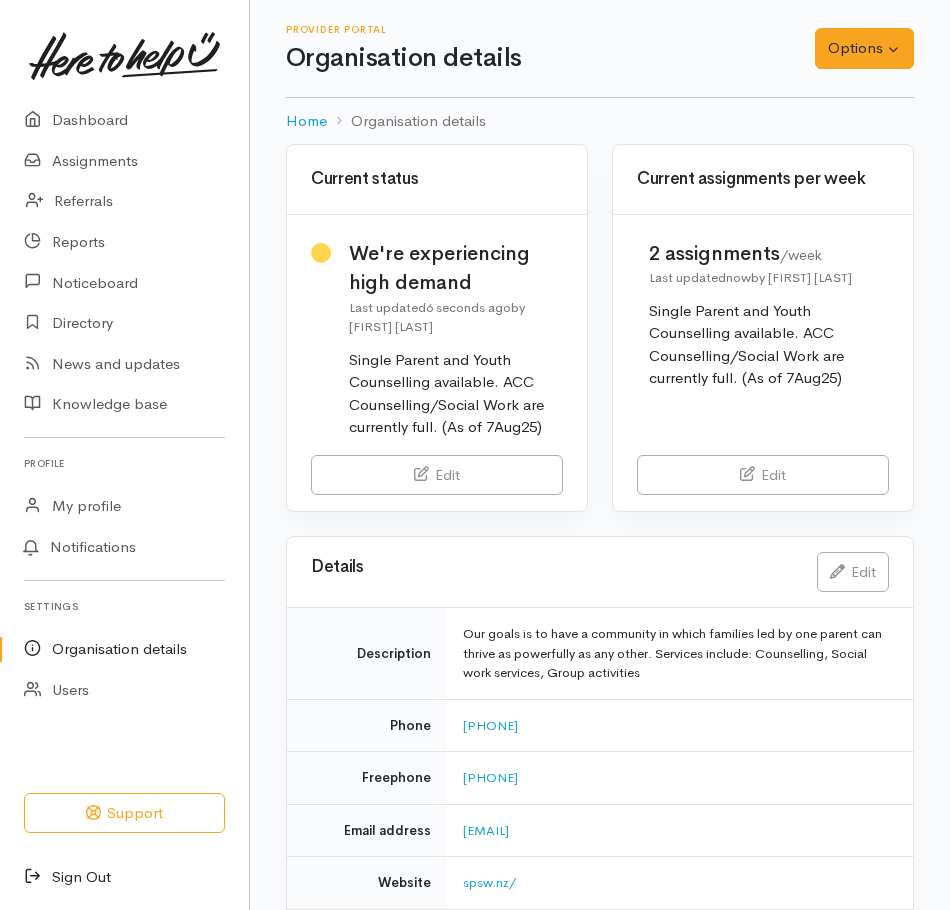 click on "Sign Out" at bounding box center (124, 877) 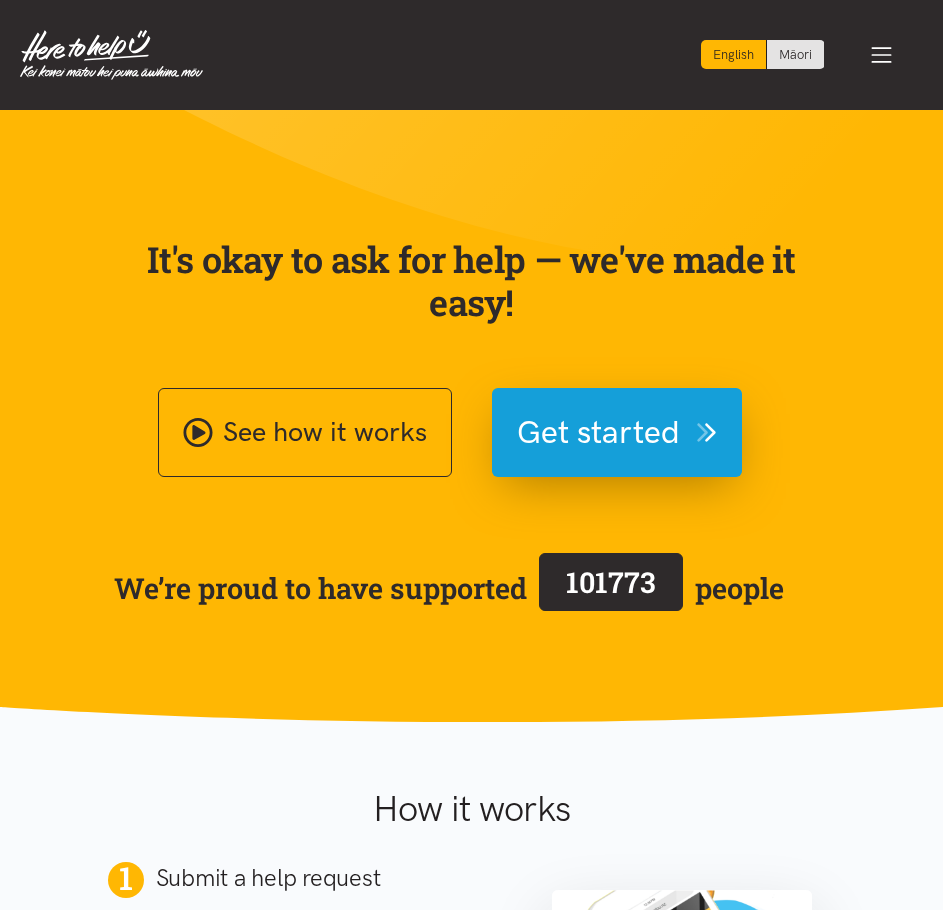scroll, scrollTop: 0, scrollLeft: 0, axis: both 